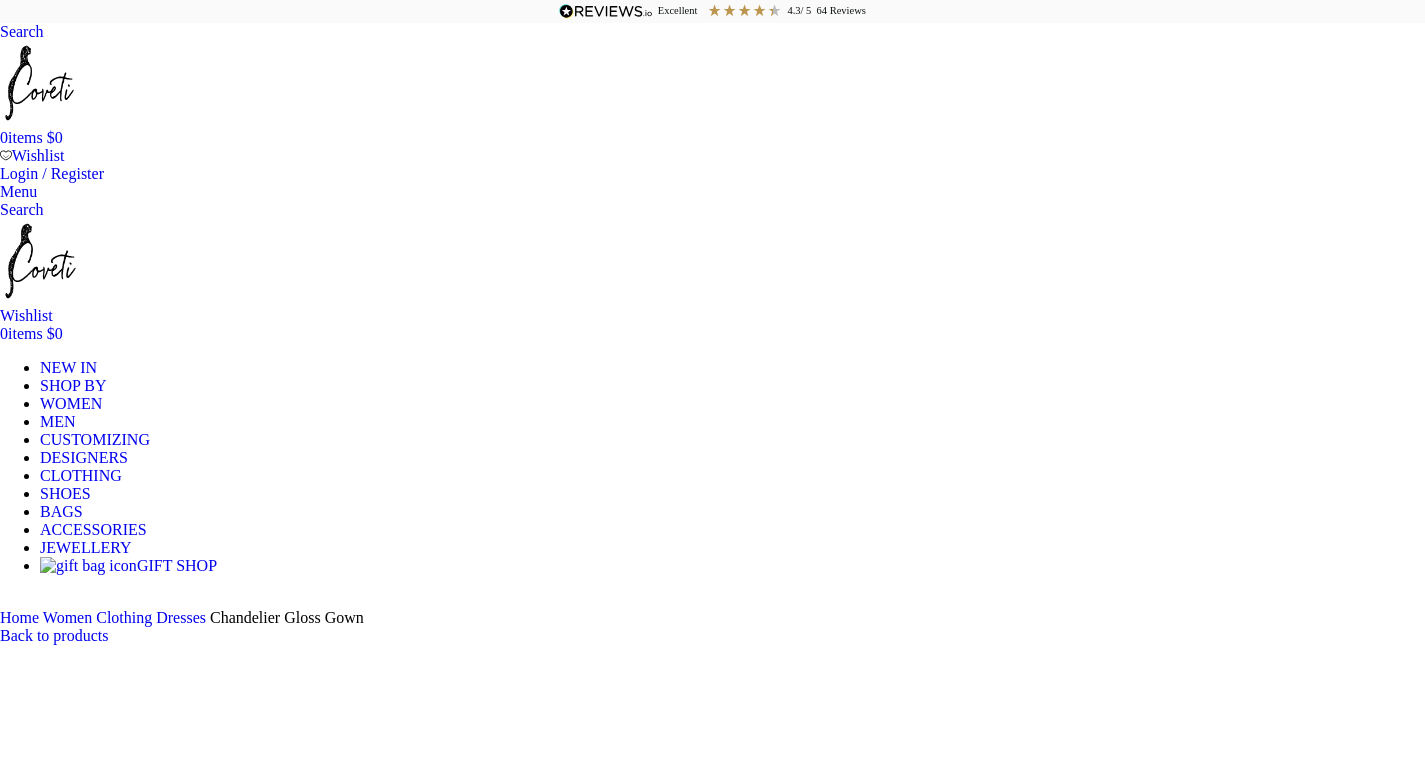 scroll, scrollTop: 646, scrollLeft: 0, axis: vertical 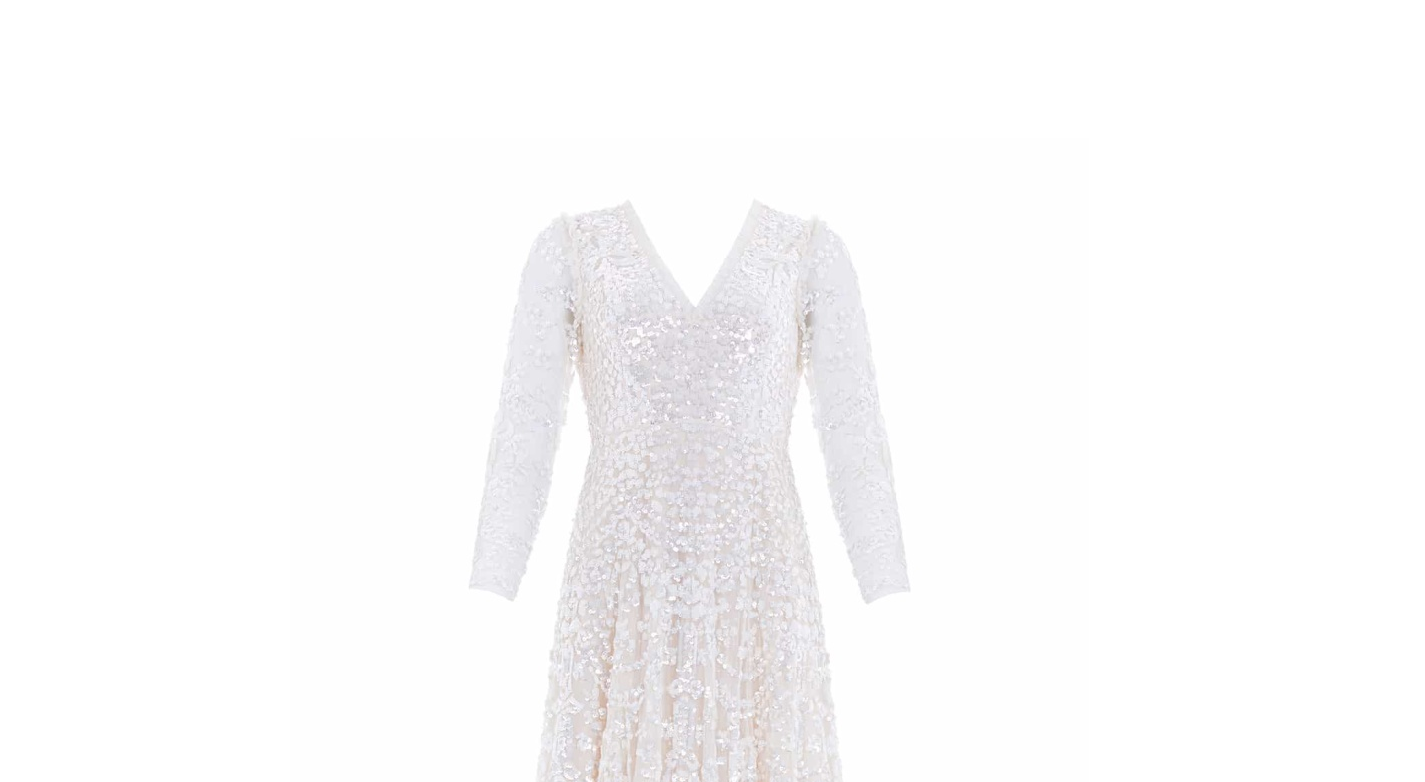click at bounding box center [310, 7764] 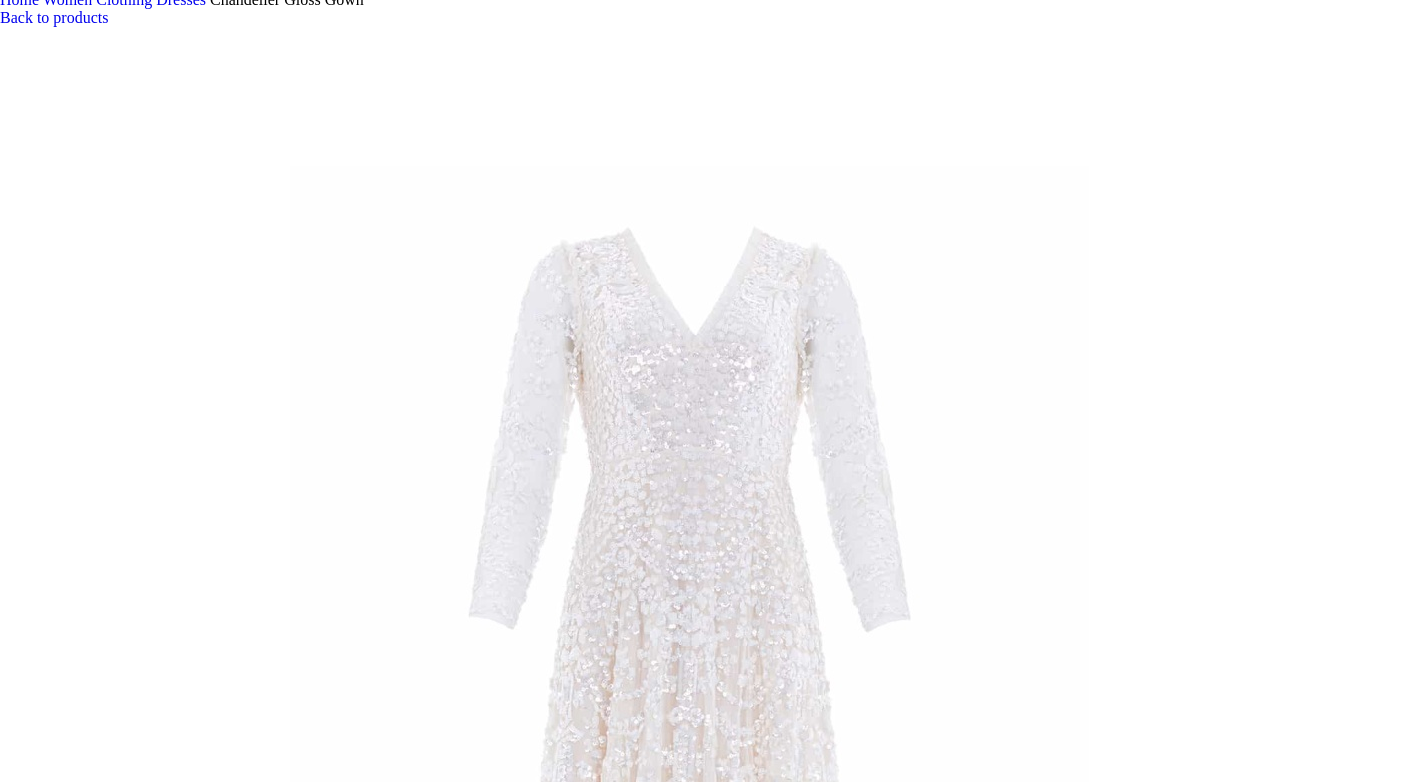 scroll, scrollTop: 0, scrollLeft: 0, axis: both 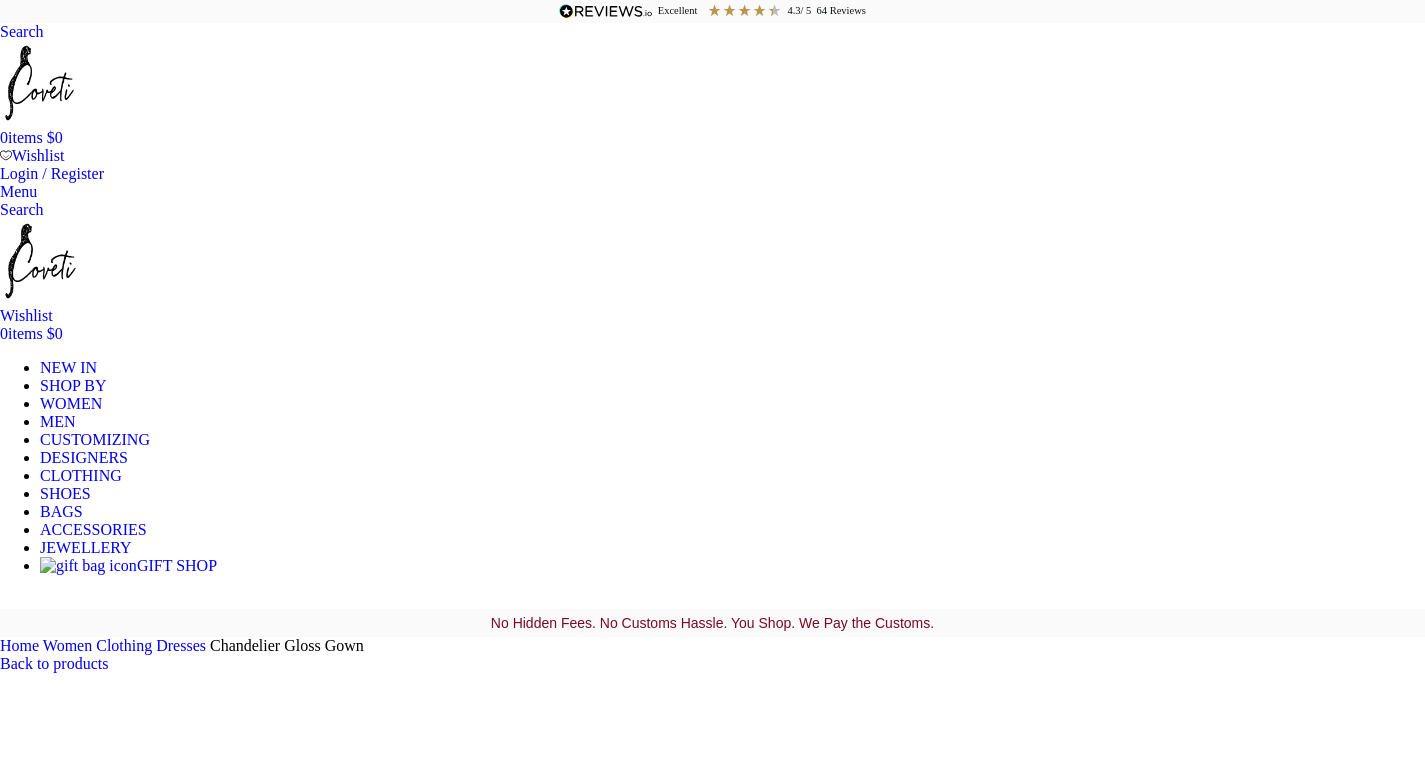 click on "Choose an option 4 UK 6 UK 8 UK 10 UK 12 UK 14 UK 16 UK 18 UK 20 UK 22 UK 24 UK" at bounding box center [108, 10581] 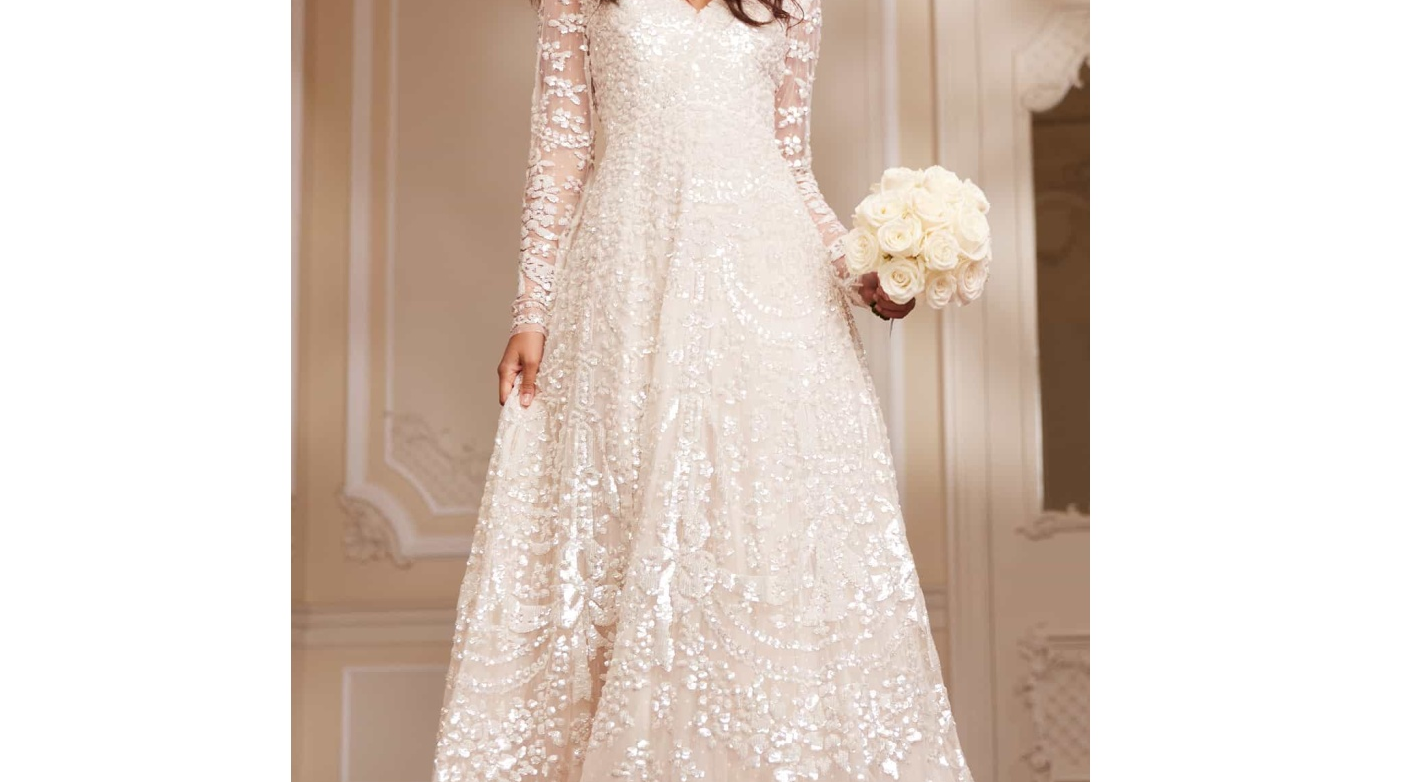 scroll, scrollTop: 3523, scrollLeft: 0, axis: vertical 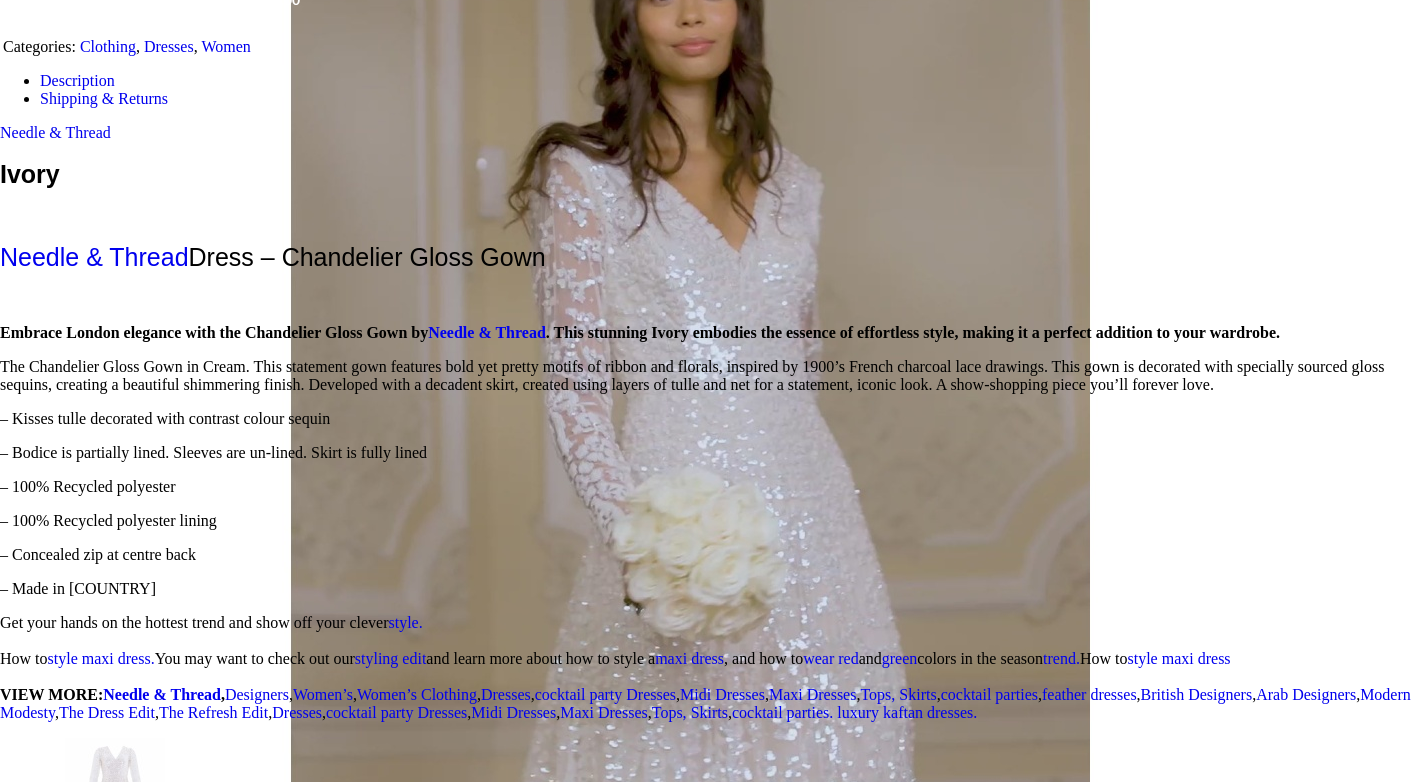 click at bounding box center [107, 2065] 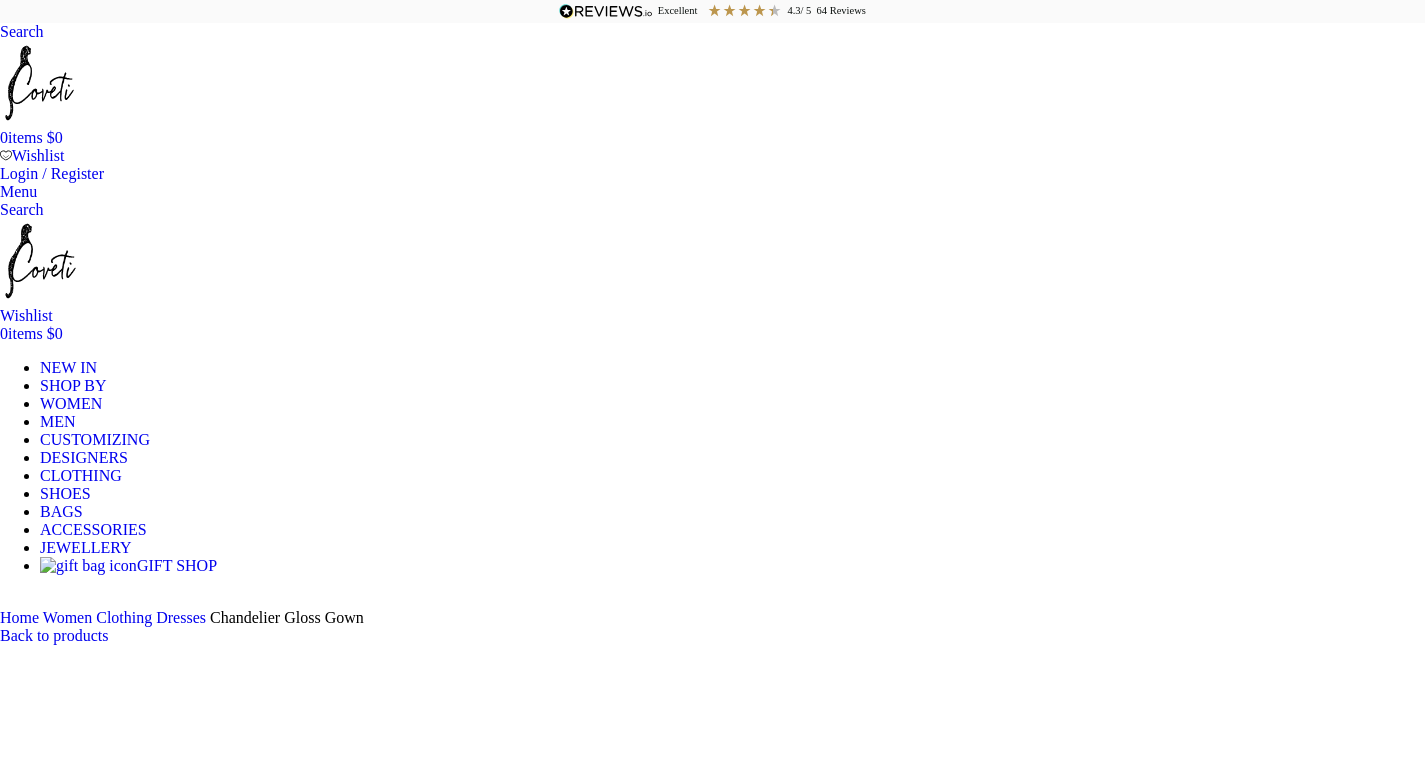 select on "4-uk" 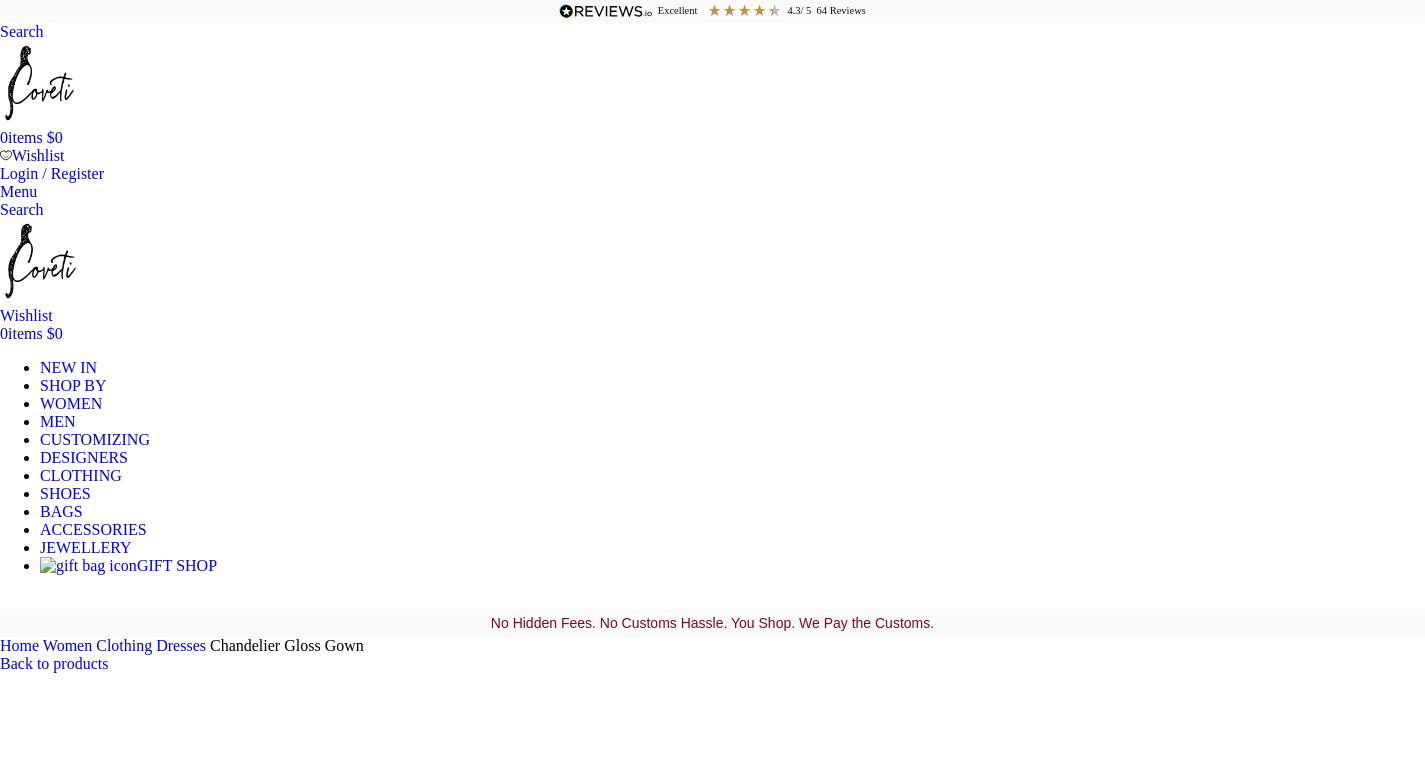 scroll, scrollTop: 403, scrollLeft: 0, axis: vertical 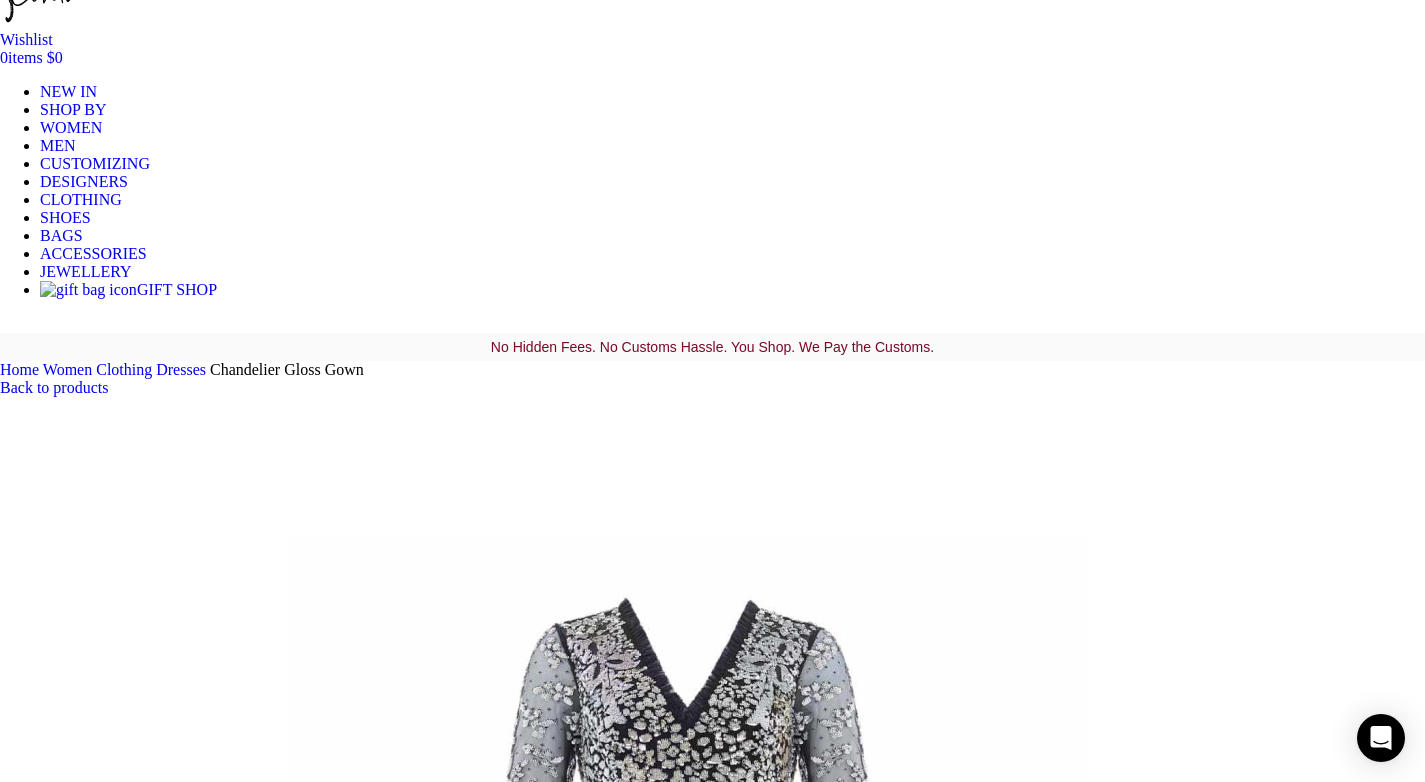 click on "Choose an option 8 UK 10 UK" at bounding box center (108, 2370) 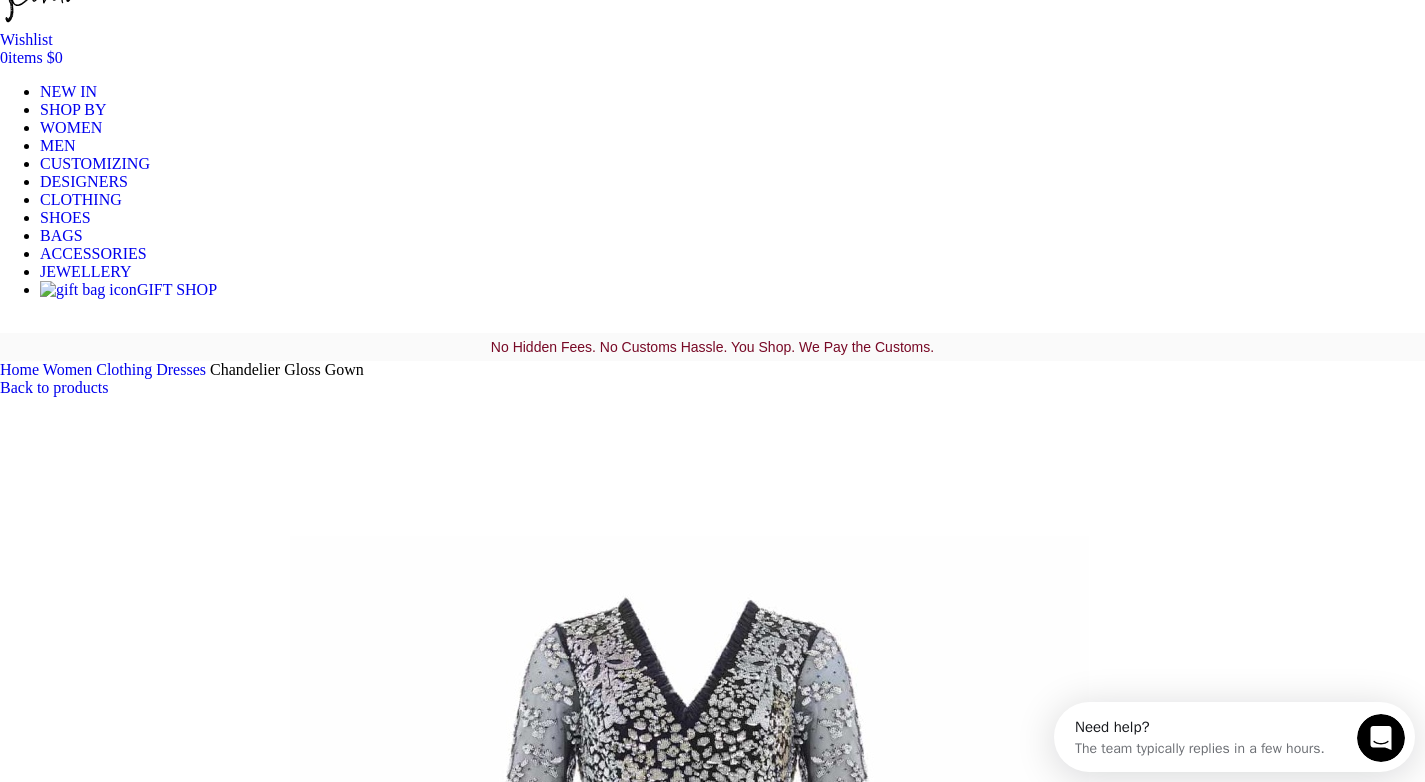 scroll, scrollTop: 0, scrollLeft: 0, axis: both 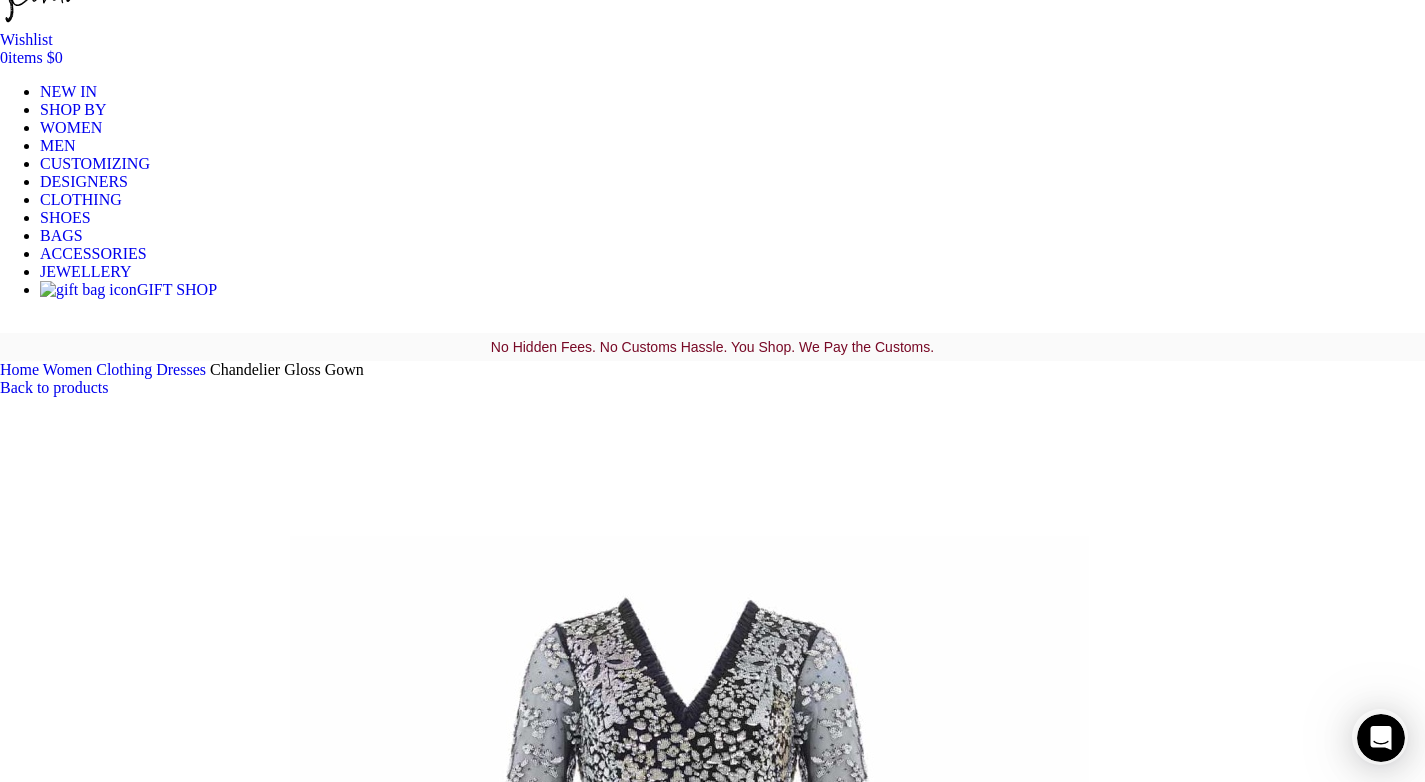 select on "8-uk" 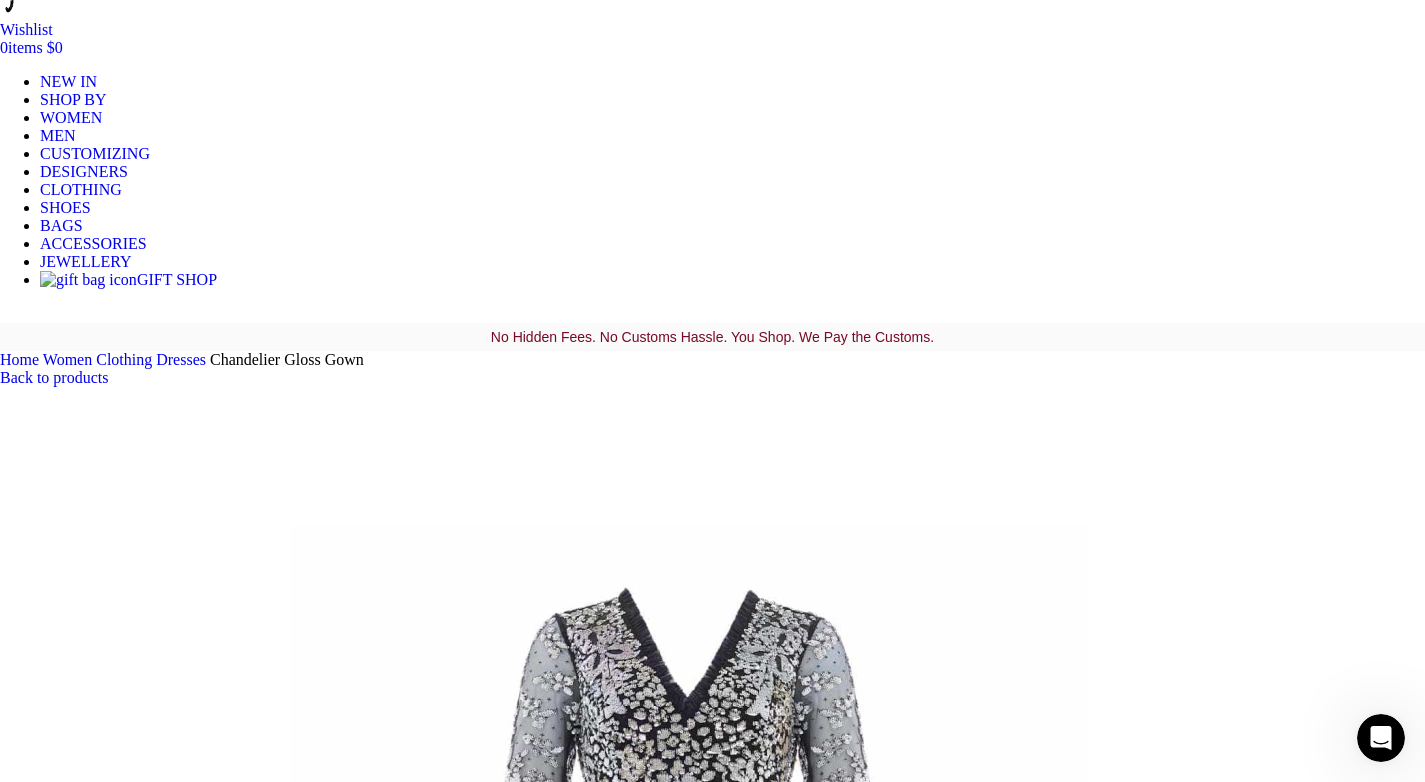 scroll, scrollTop: 287, scrollLeft: 0, axis: vertical 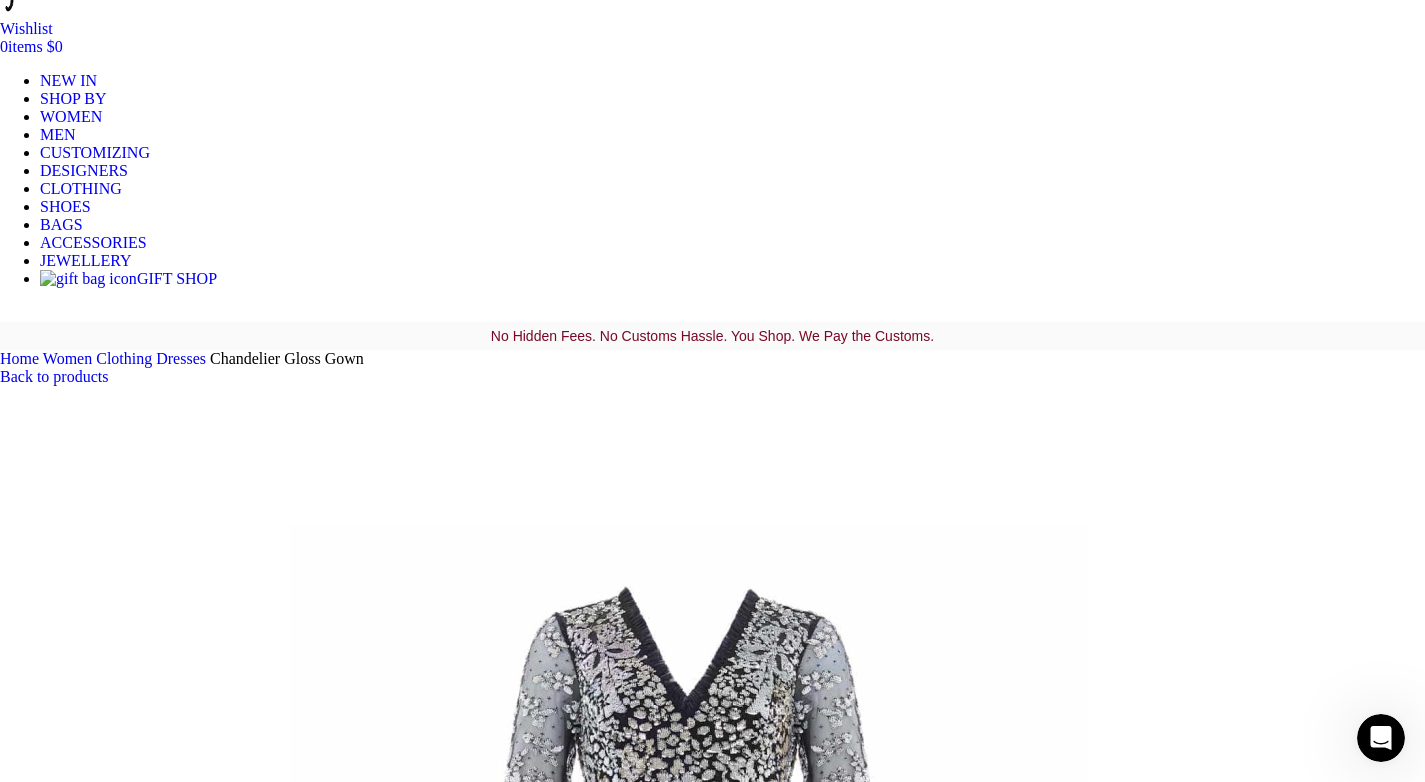 click on "Add to cart" at bounding box center (50, 2400) 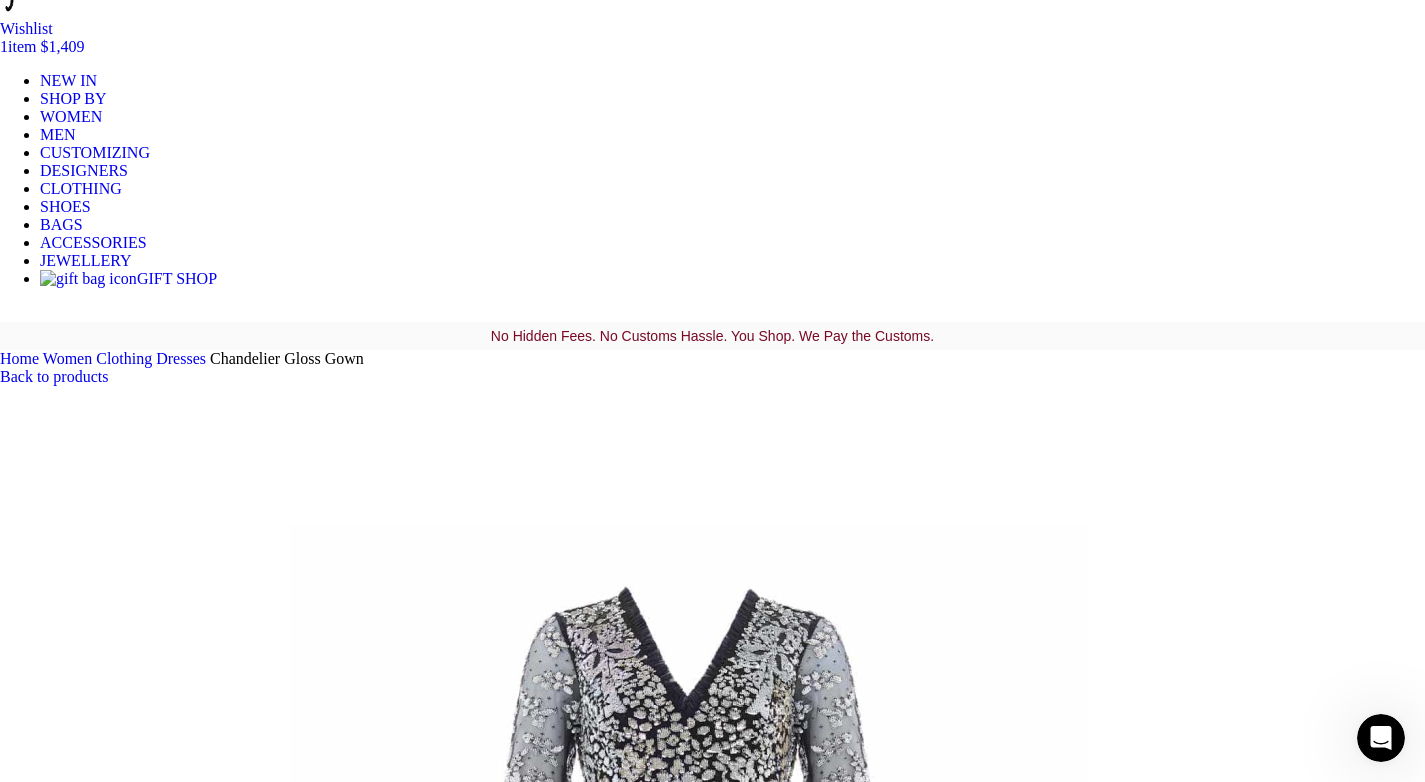 scroll, scrollTop: 0, scrollLeft: 631, axis: horizontal 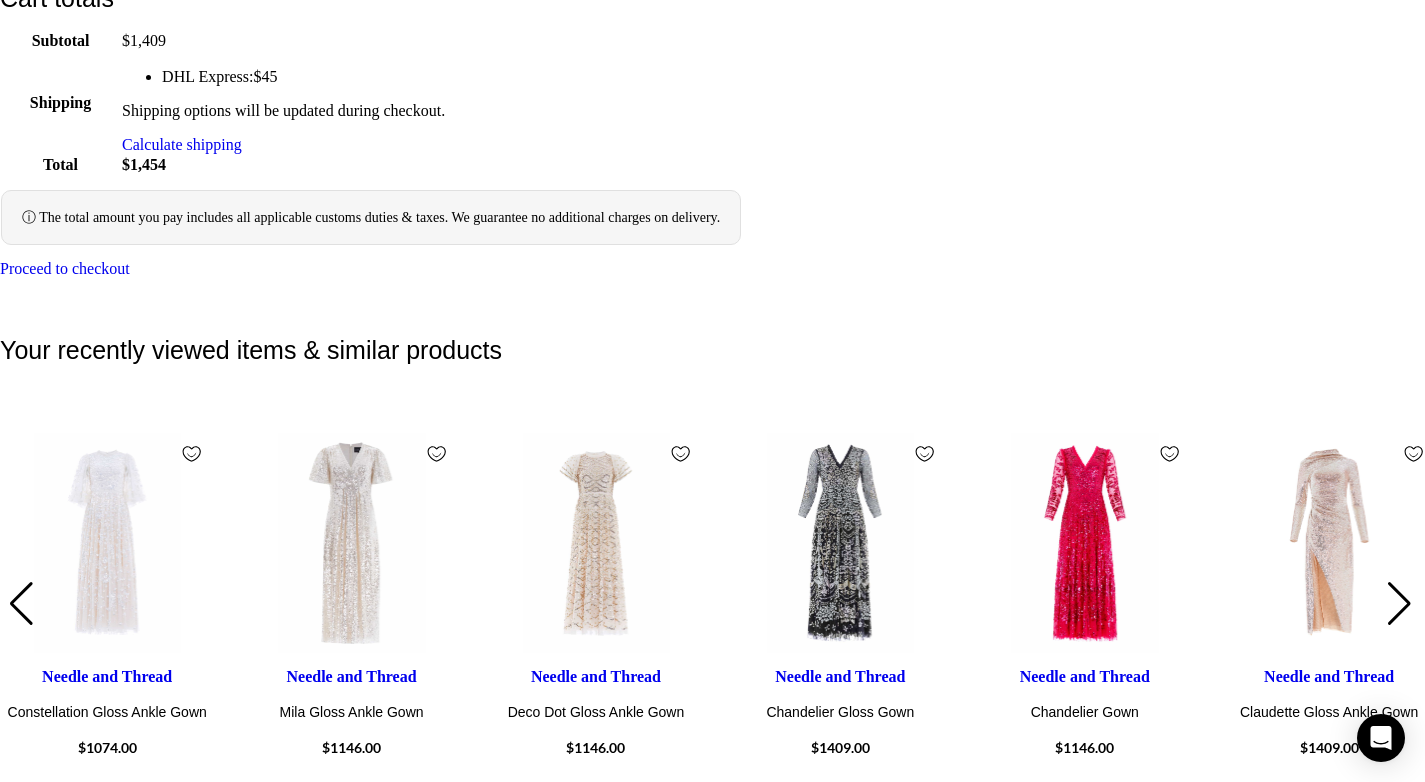 click at bounding box center [712, 6451] 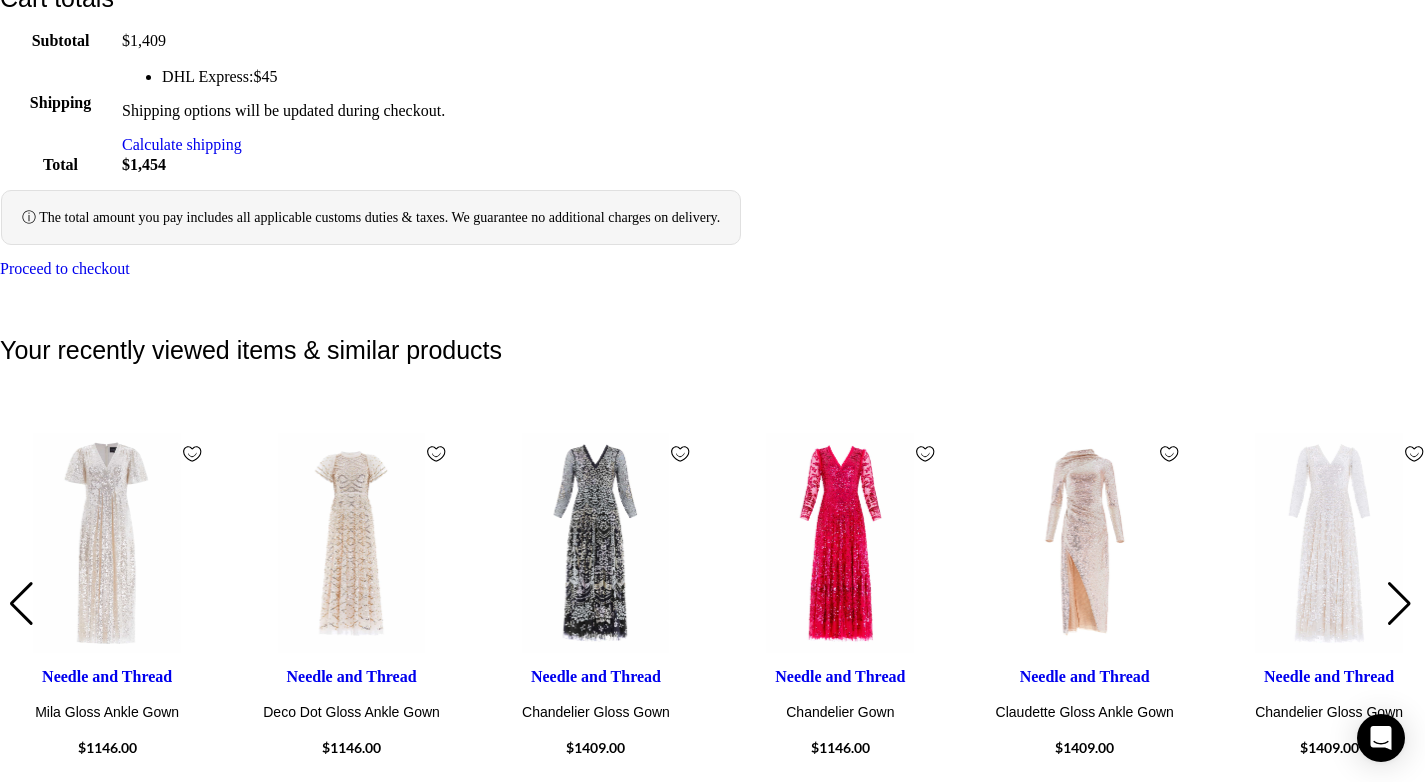 click at bounding box center [712, 6451] 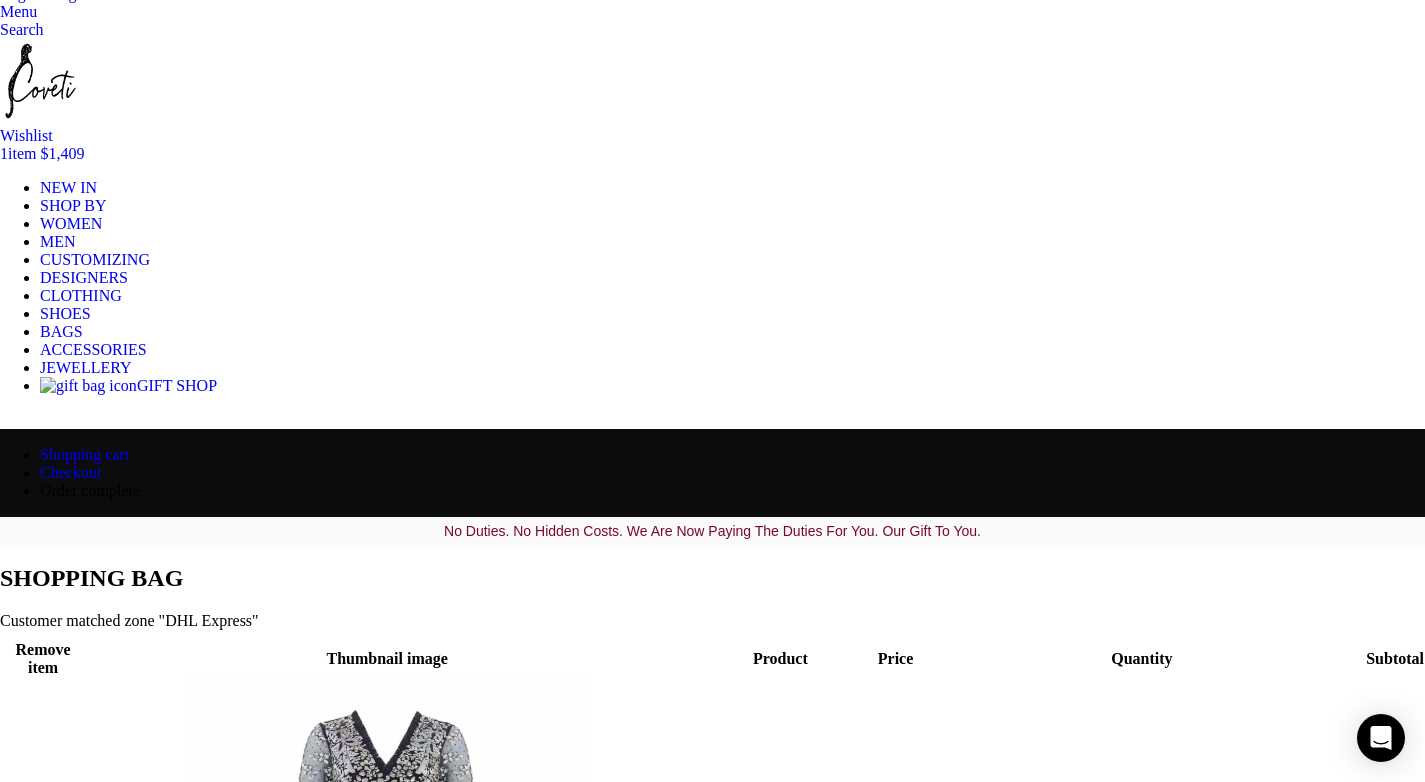 scroll, scrollTop: 0, scrollLeft: 0, axis: both 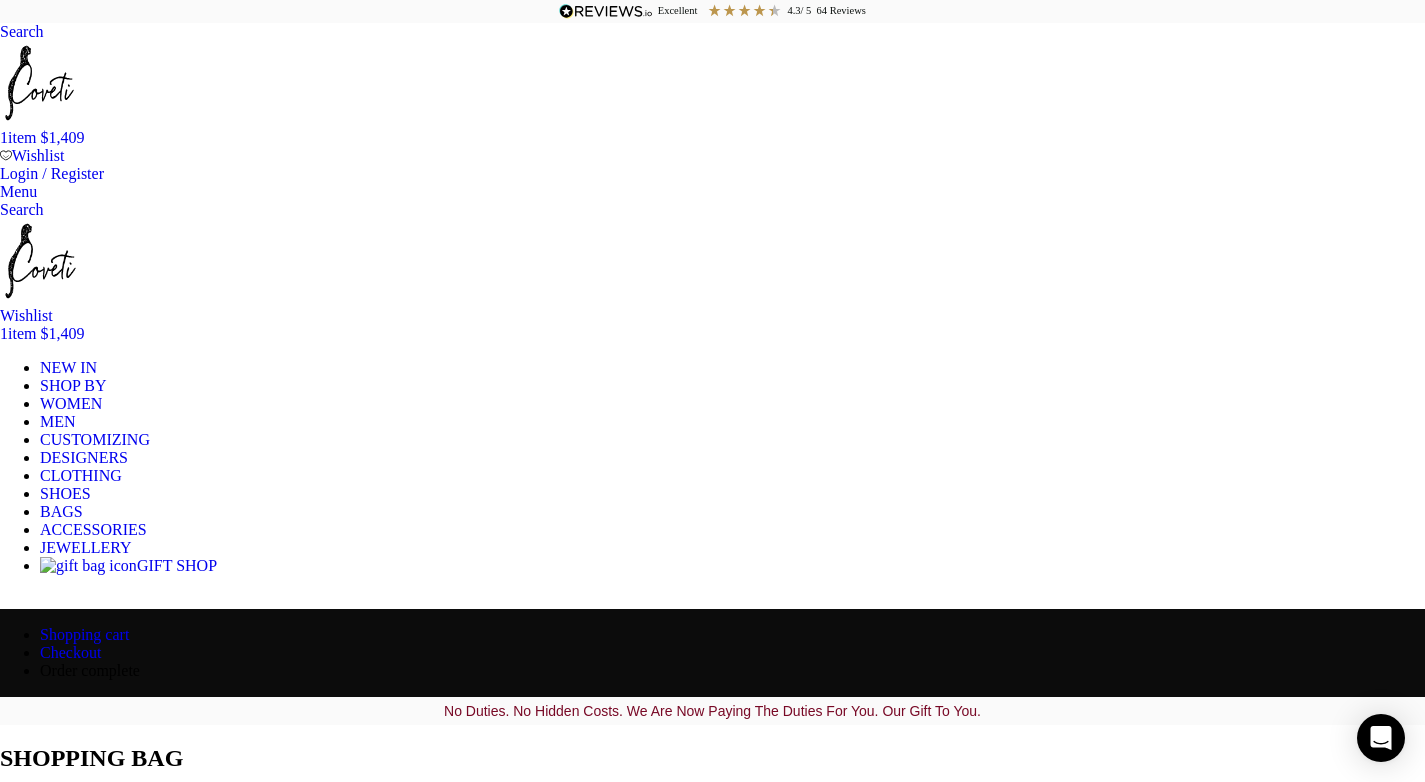 click at bounding box center [712, 7975] 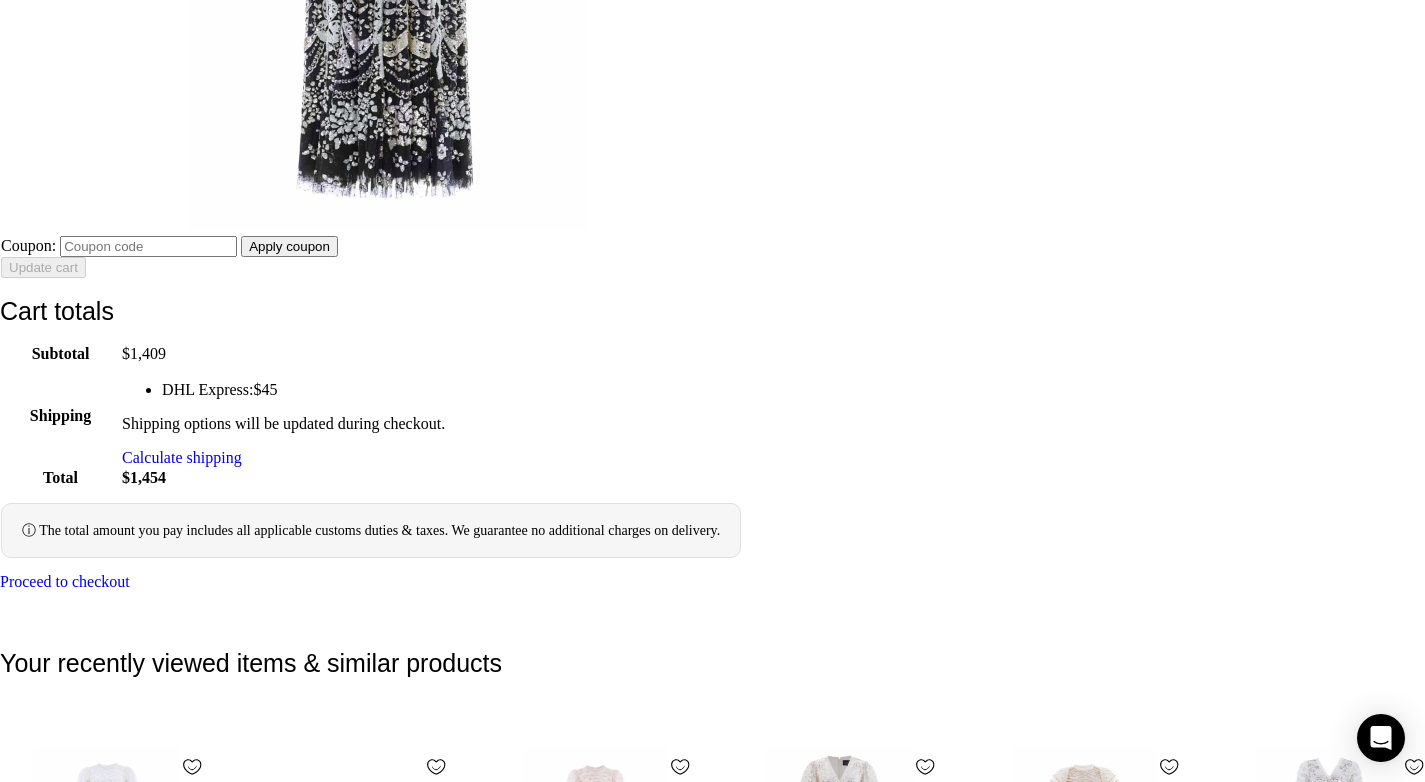 scroll, scrollTop: 1542, scrollLeft: 0, axis: vertical 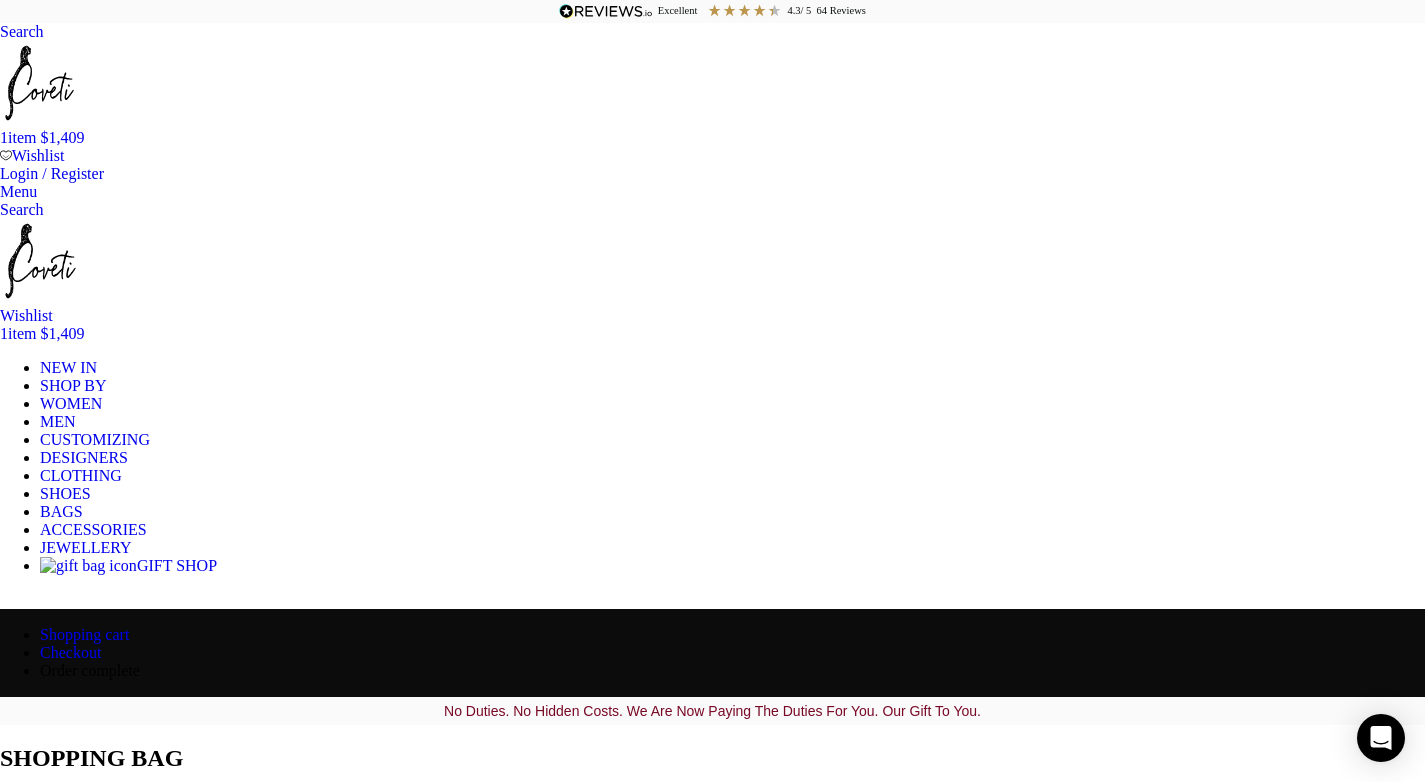 click on "Login / Register" at bounding box center [52, 173] 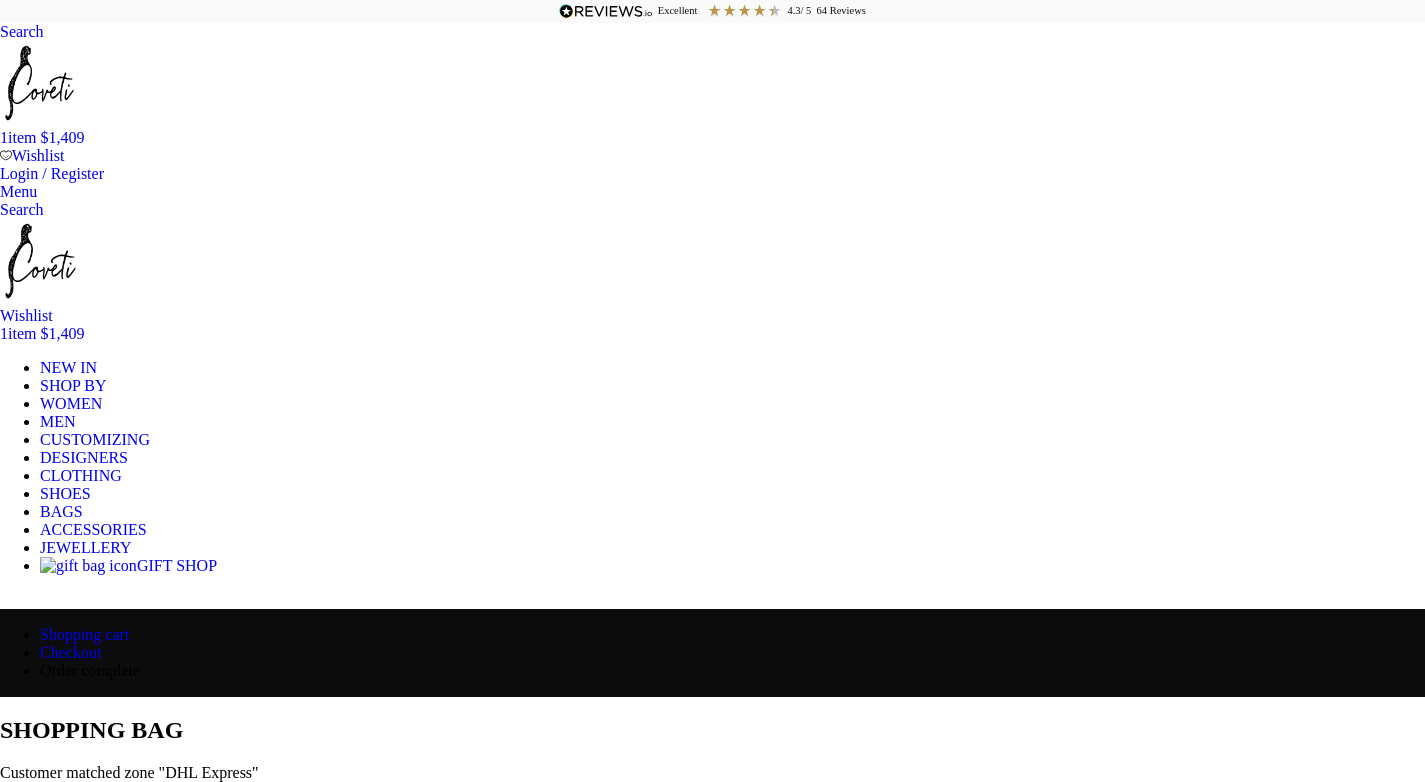scroll, scrollTop: 0, scrollLeft: 0, axis: both 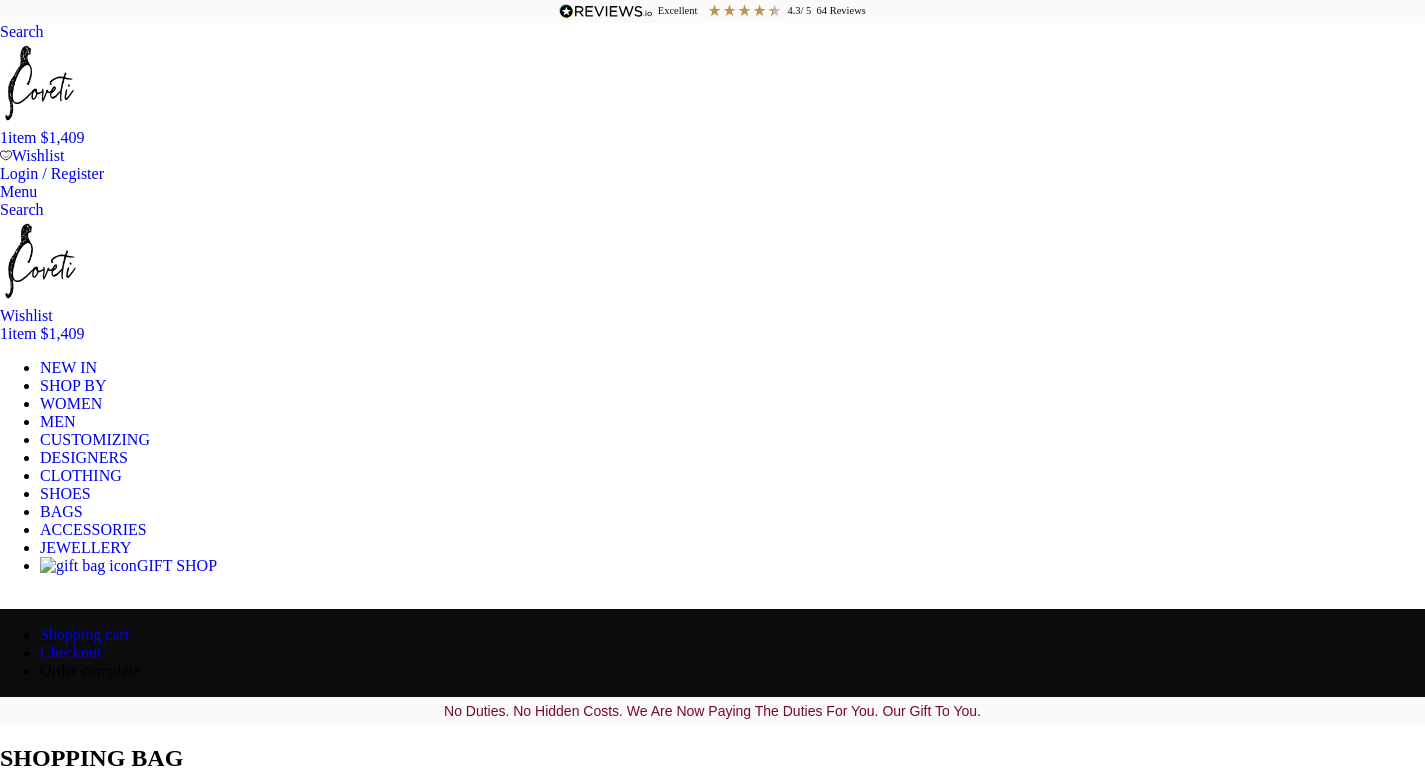 click at bounding box center (39, 83) 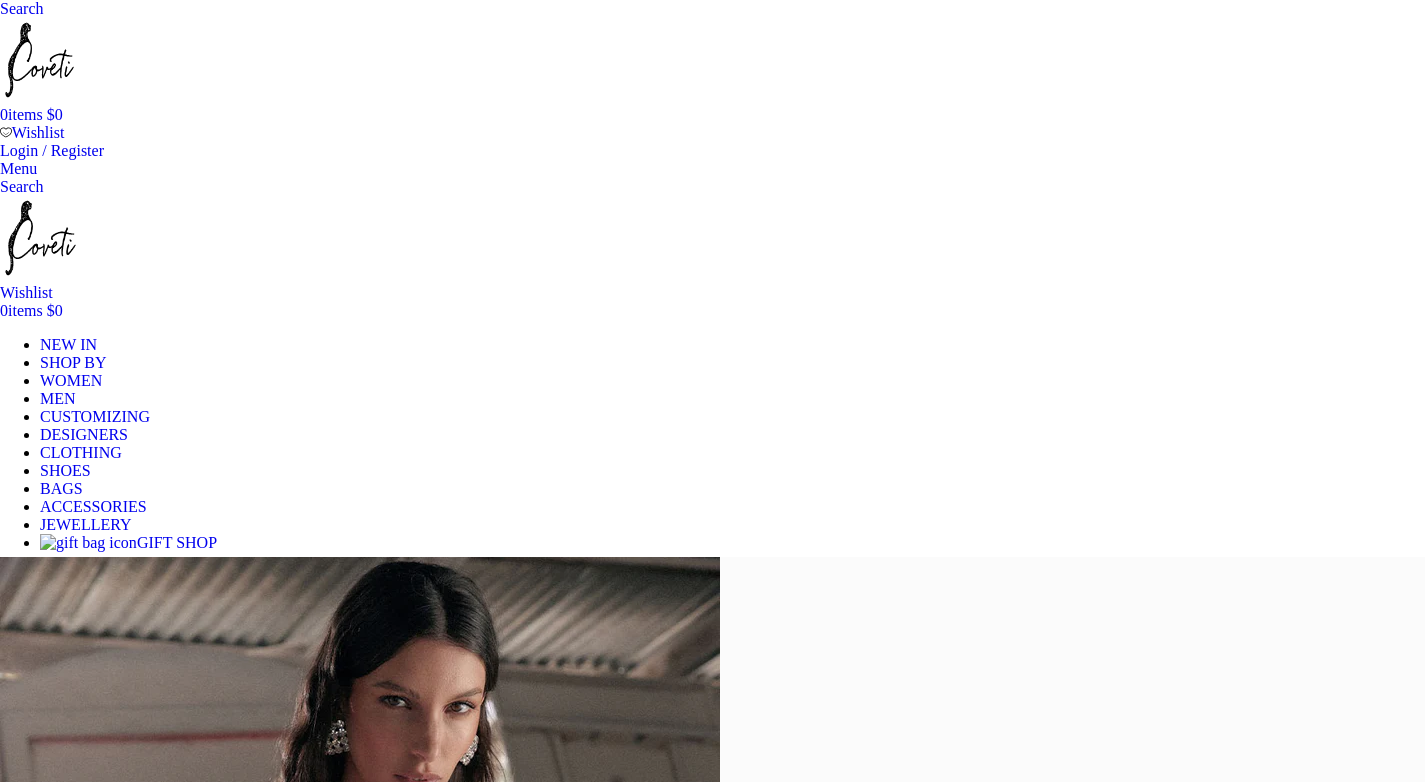 scroll, scrollTop: 0, scrollLeft: 0, axis: both 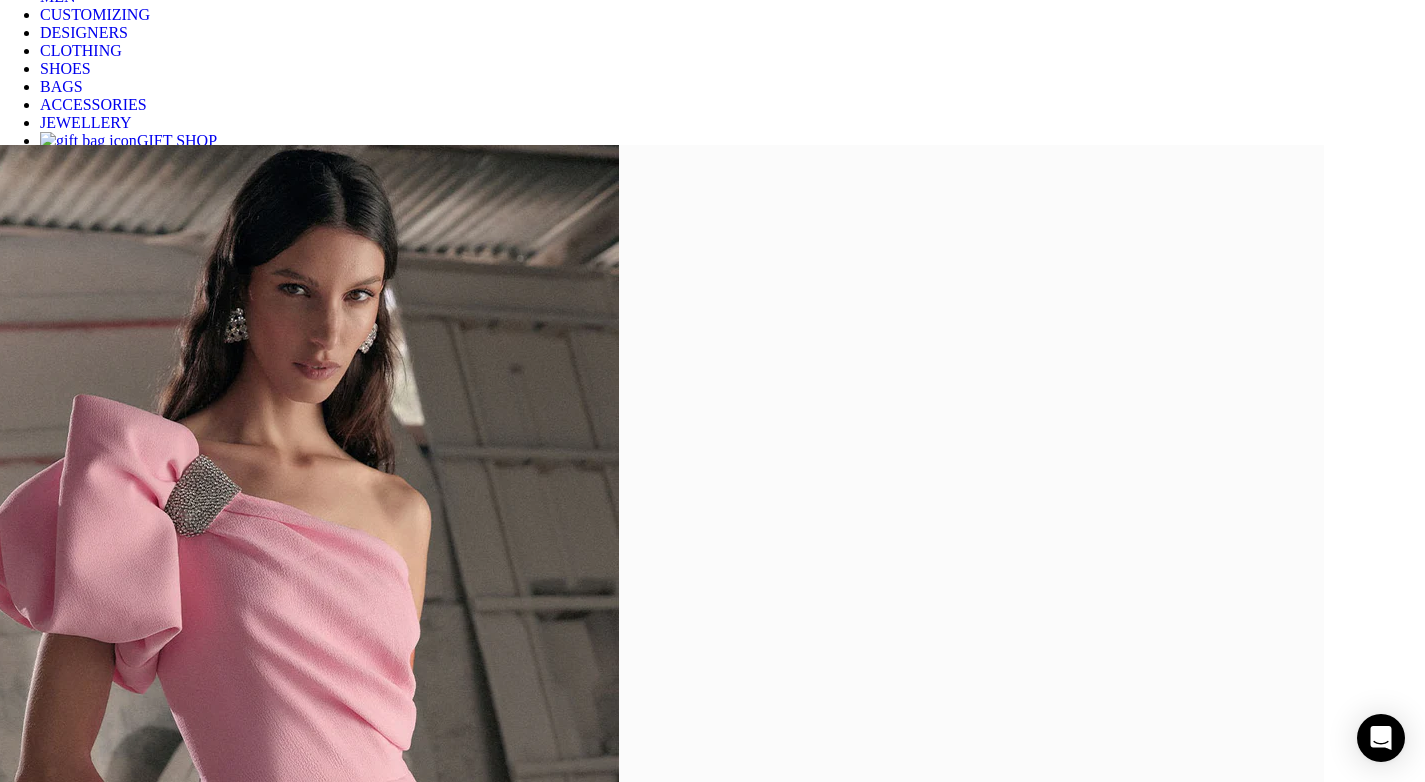 click at bounding box center [712, 16156] 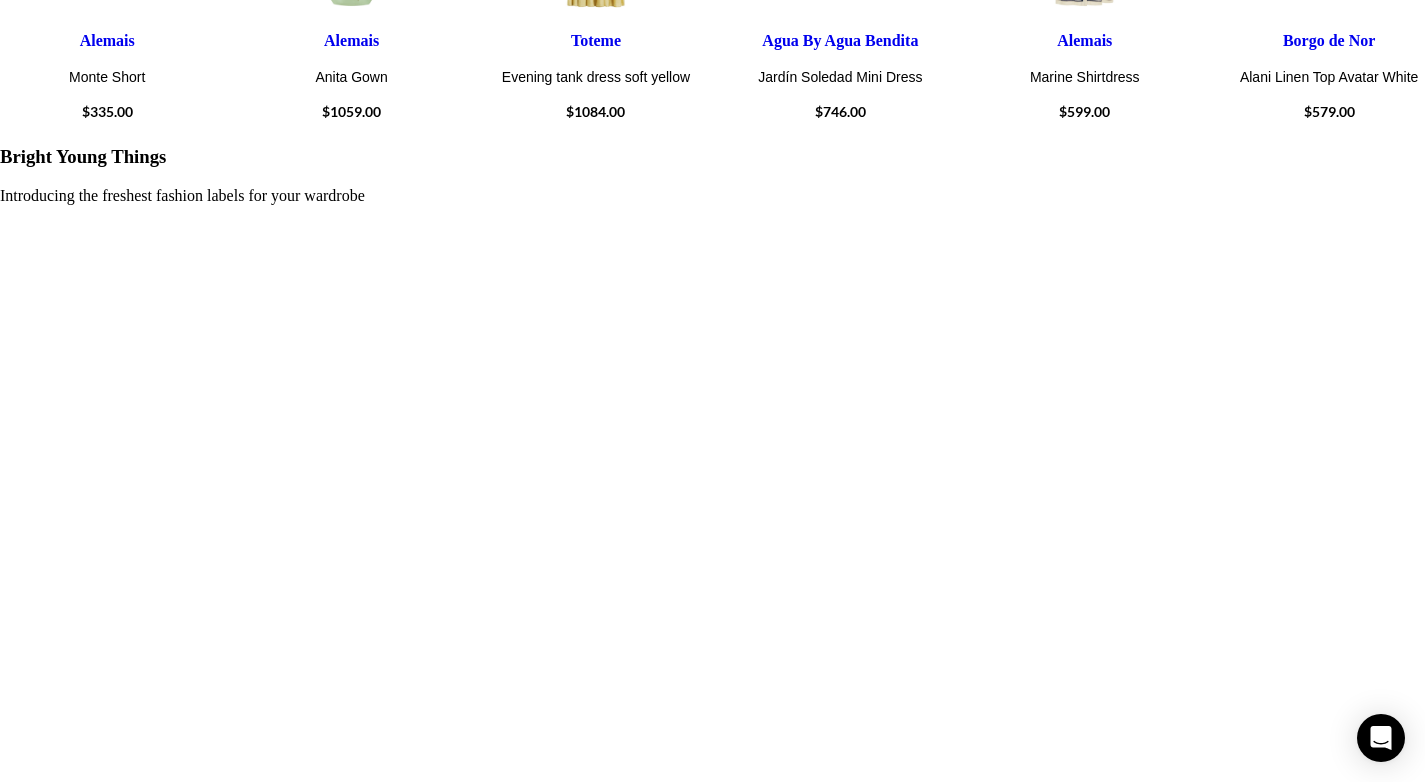scroll, scrollTop: 4533, scrollLeft: 0, axis: vertical 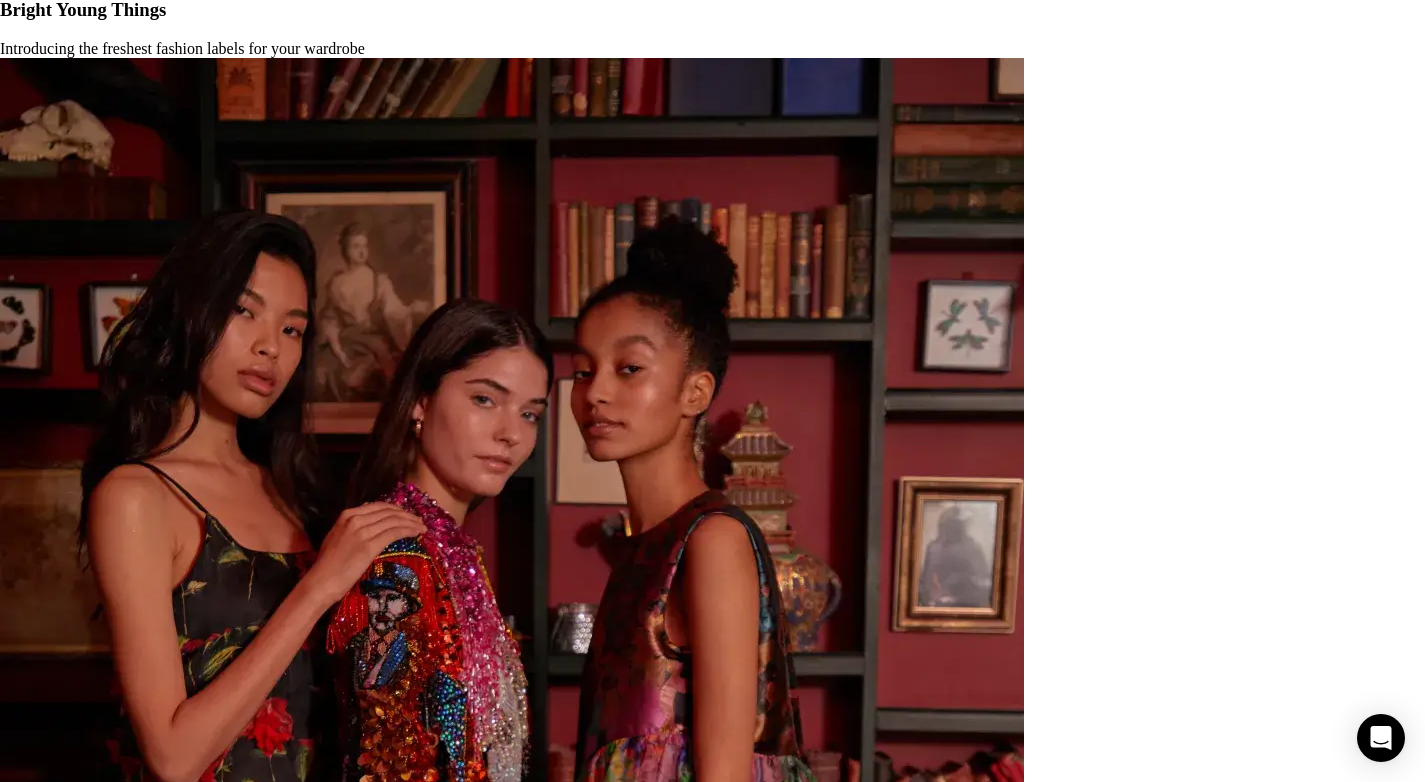click 